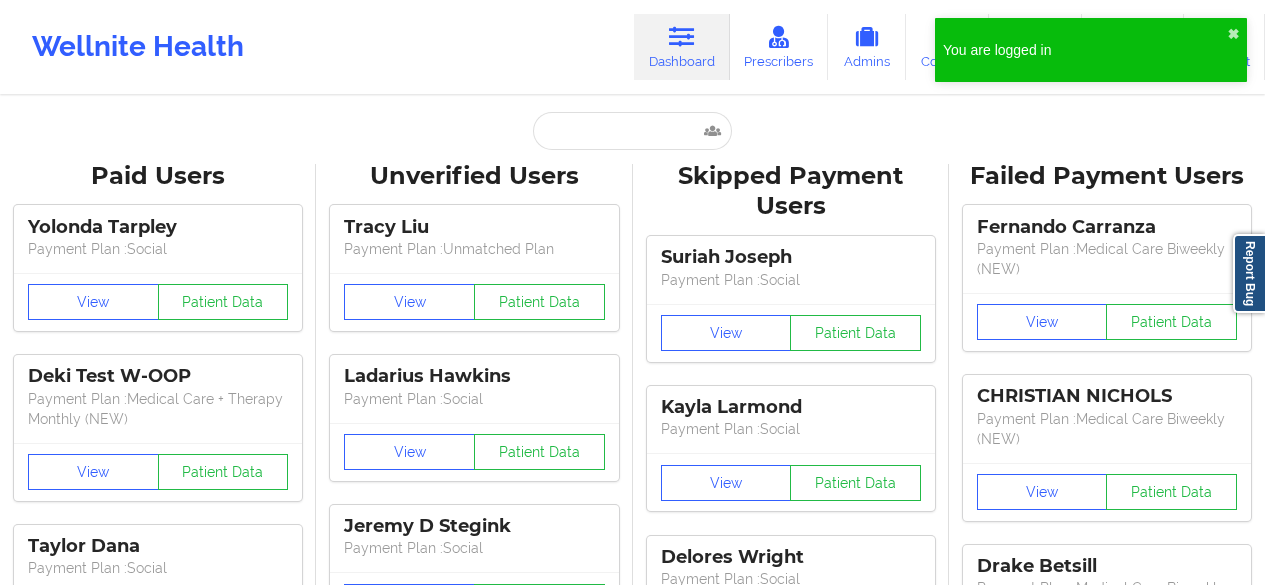 scroll, scrollTop: 0, scrollLeft: 0, axis: both 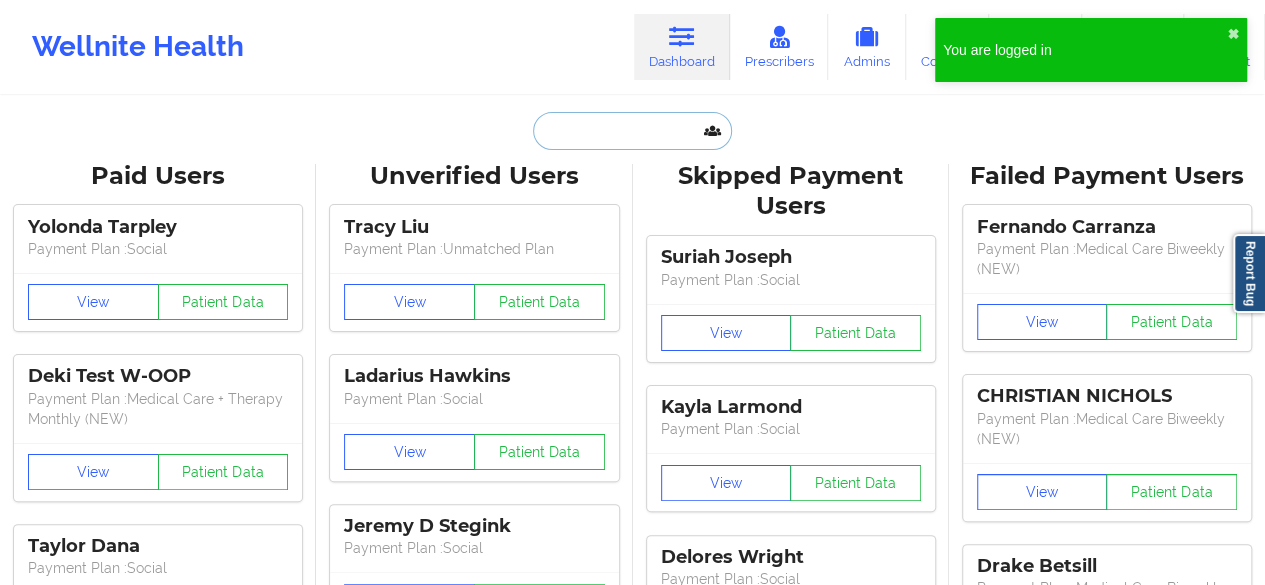 click at bounding box center [632, 131] 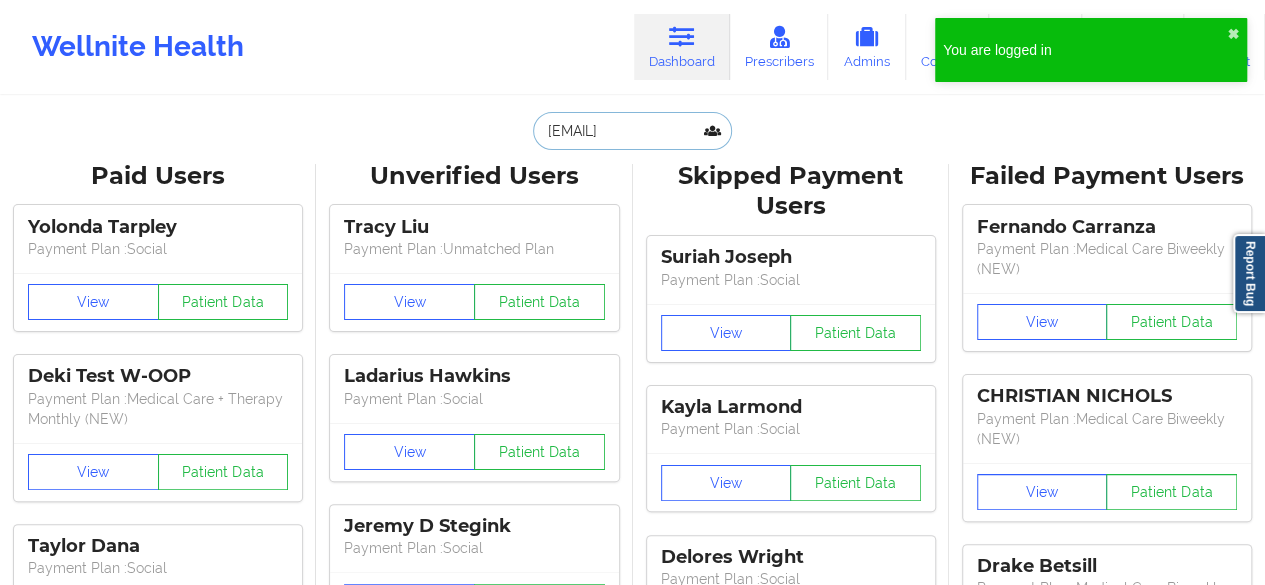 scroll, scrollTop: 0, scrollLeft: 4, axis: horizontal 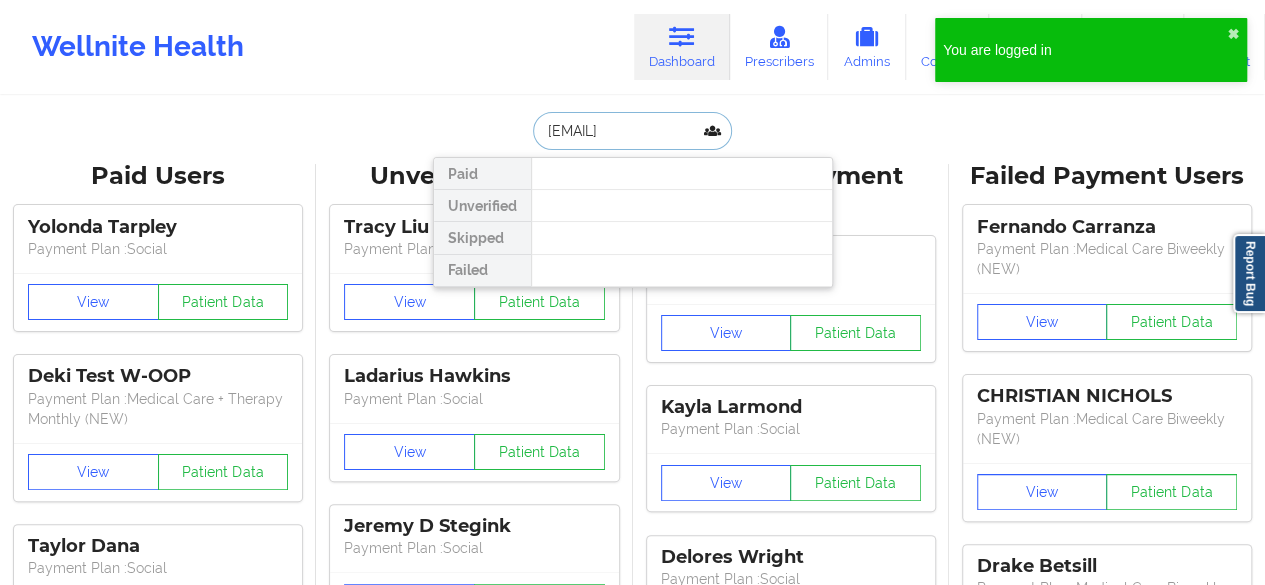 type on "[EMAIL]" 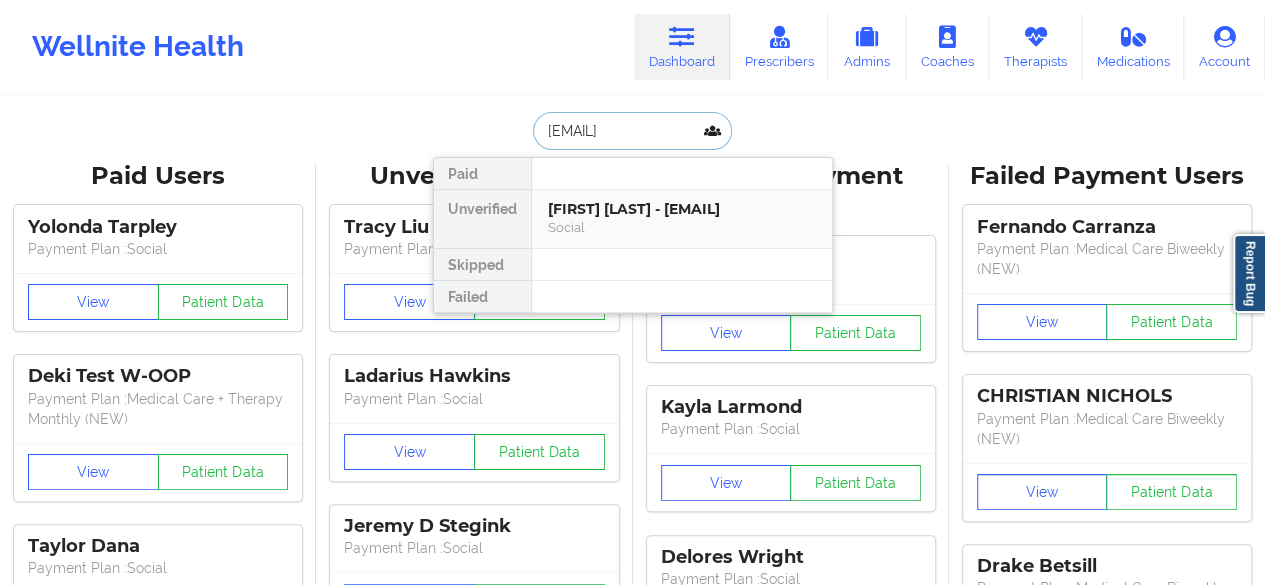 click on "[FIRST] [LAST] - [EMAIL]" at bounding box center (682, 209) 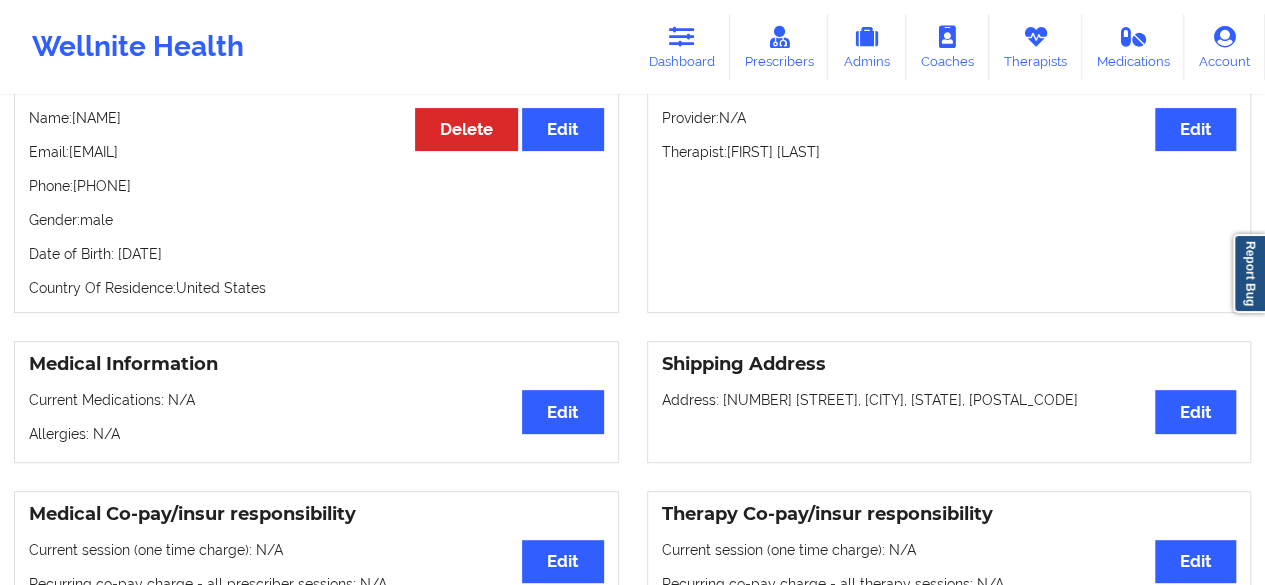 scroll, scrollTop: 262, scrollLeft: 0, axis: vertical 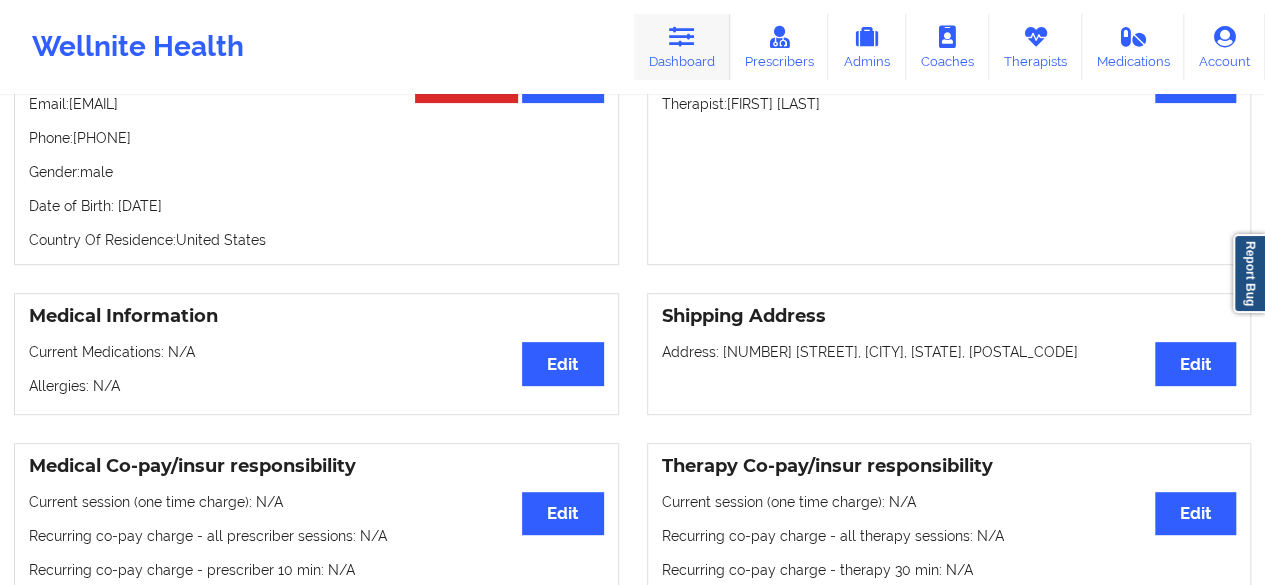 click on "Dashboard" at bounding box center (682, 47) 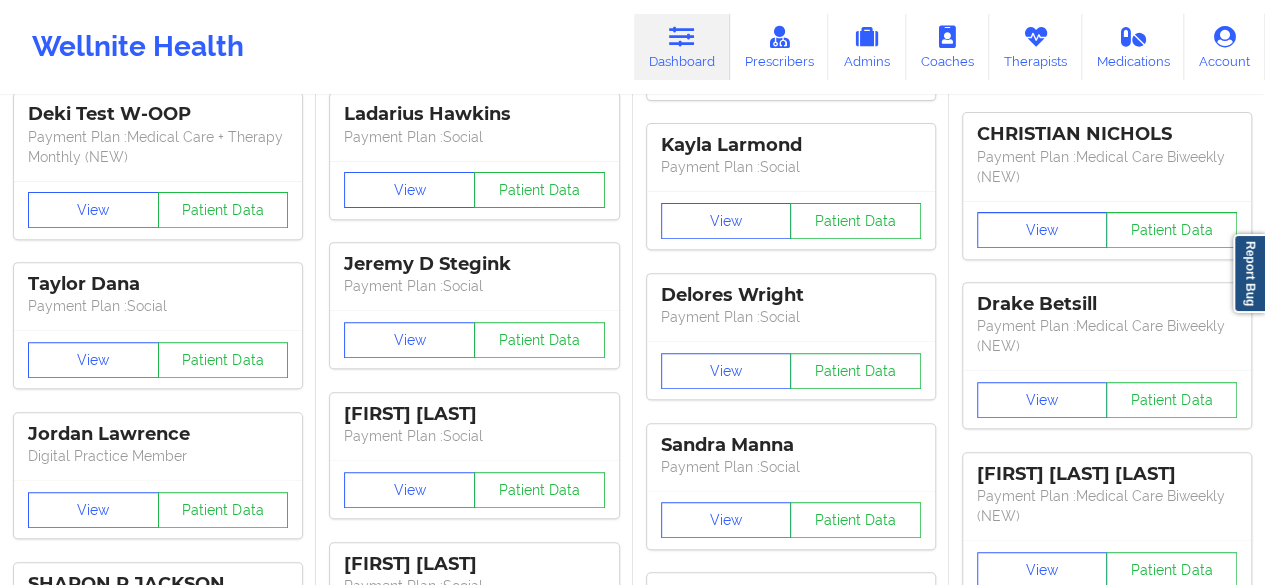 scroll, scrollTop: 0, scrollLeft: 0, axis: both 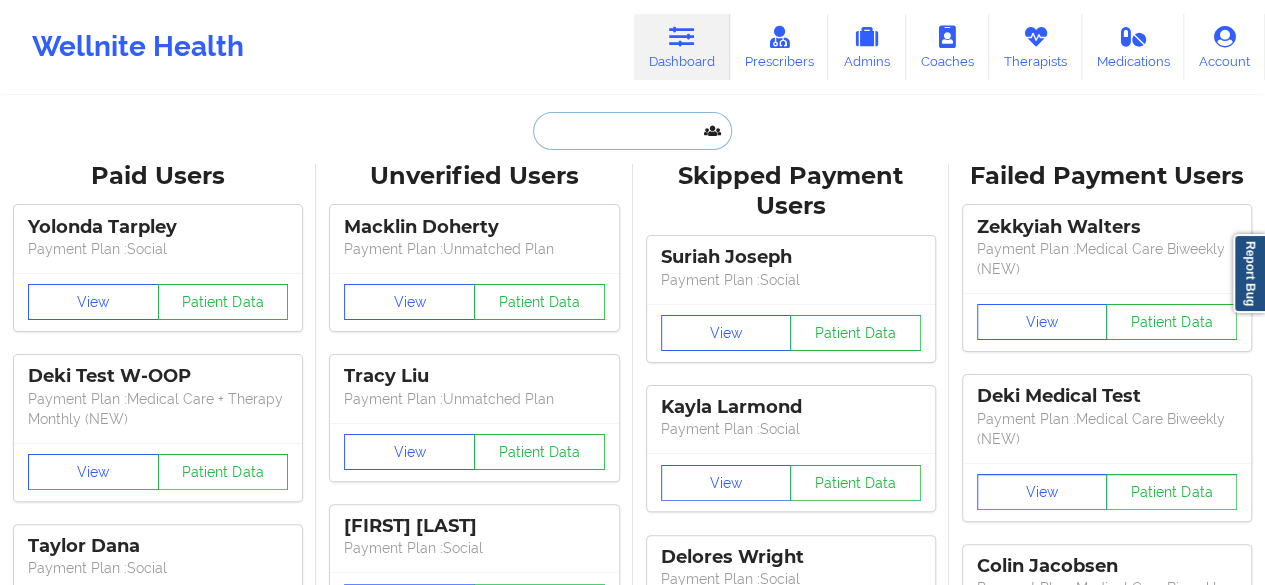 click at bounding box center [632, 131] 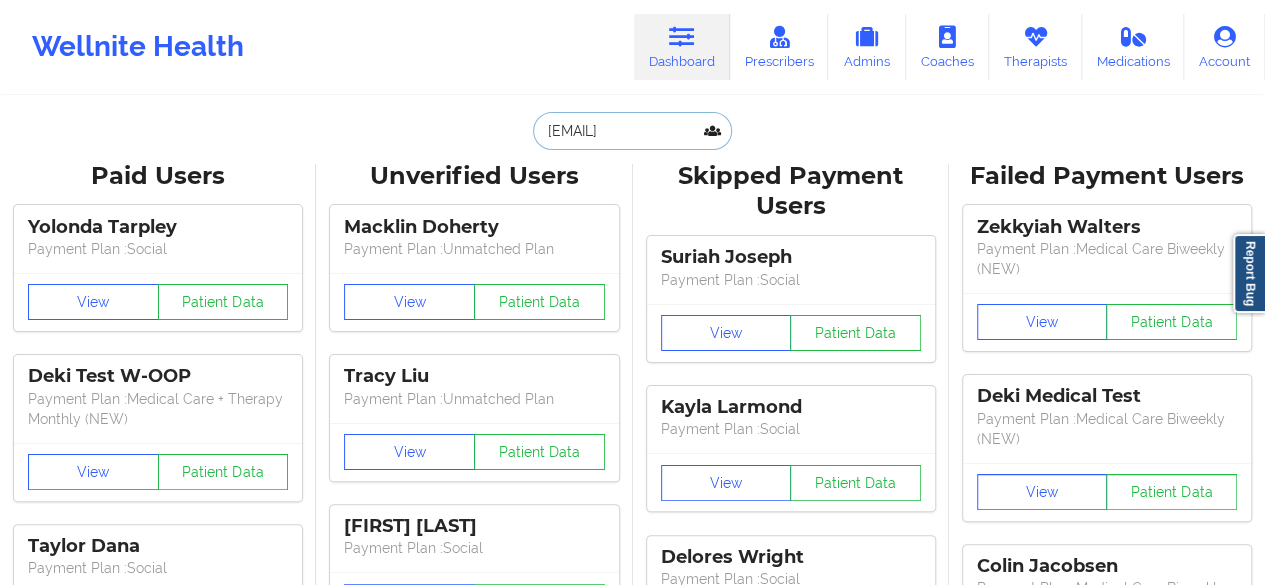 scroll, scrollTop: 0, scrollLeft: 24, axis: horizontal 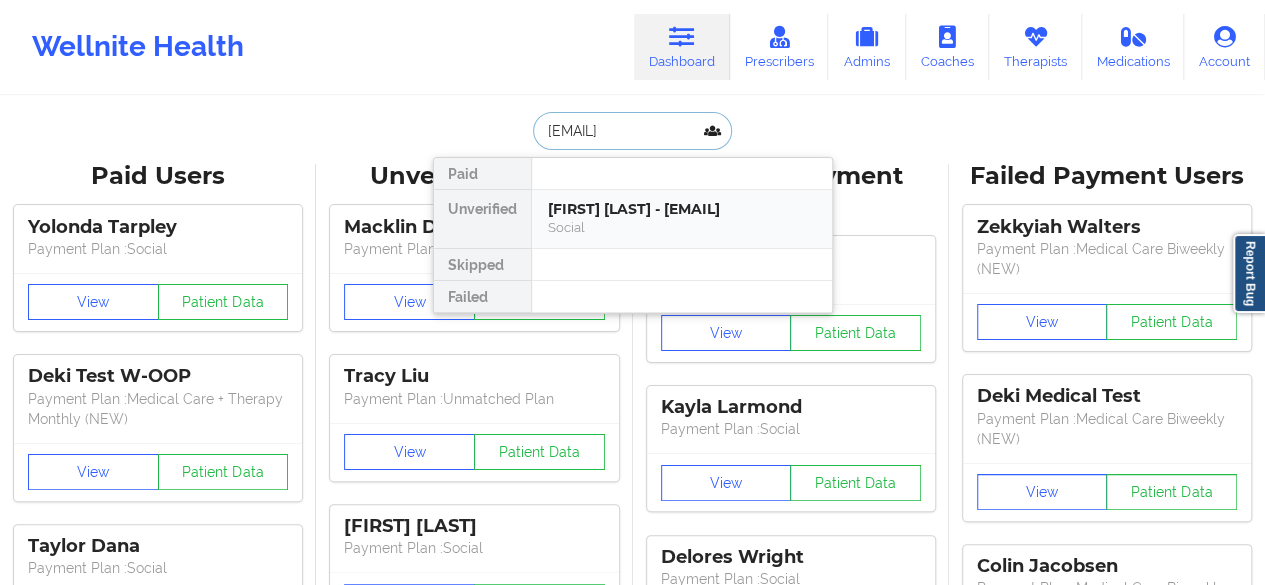 click on "[FIRST] [LAST] - [EMAIL]" at bounding box center [682, 209] 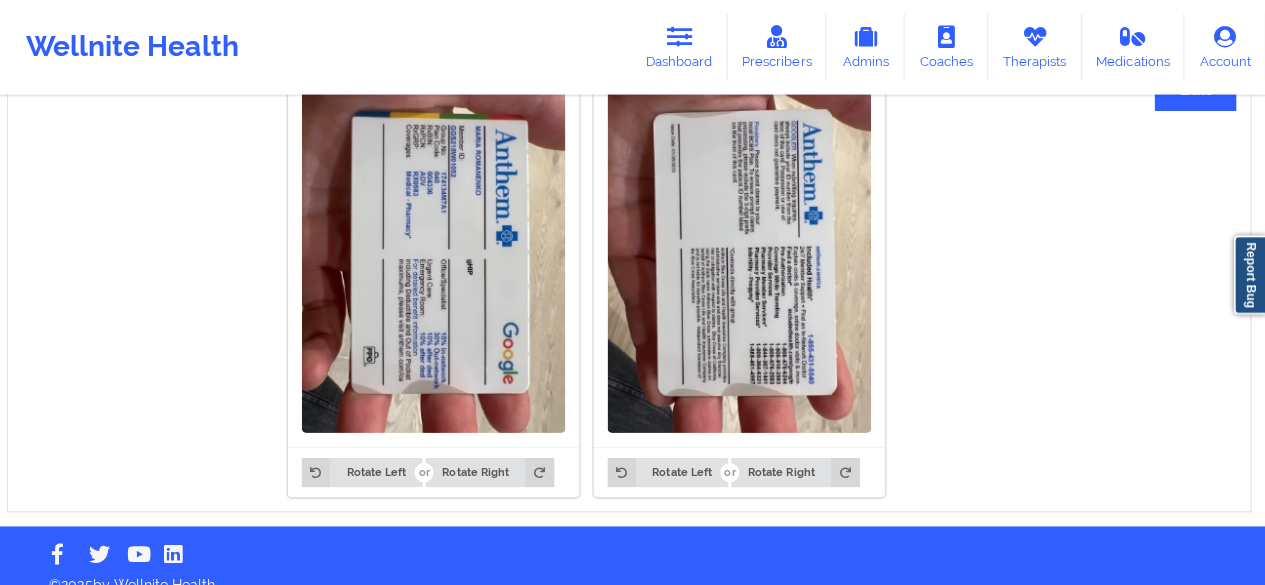 scroll, scrollTop: 1570, scrollLeft: 0, axis: vertical 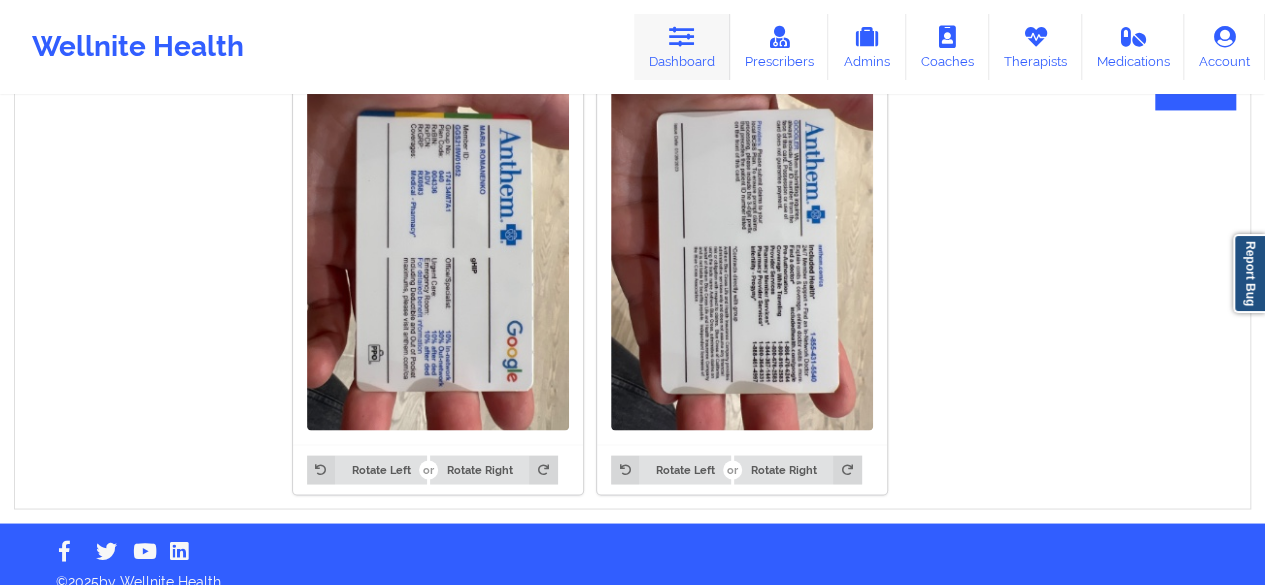 click on "Dashboard" at bounding box center [682, 47] 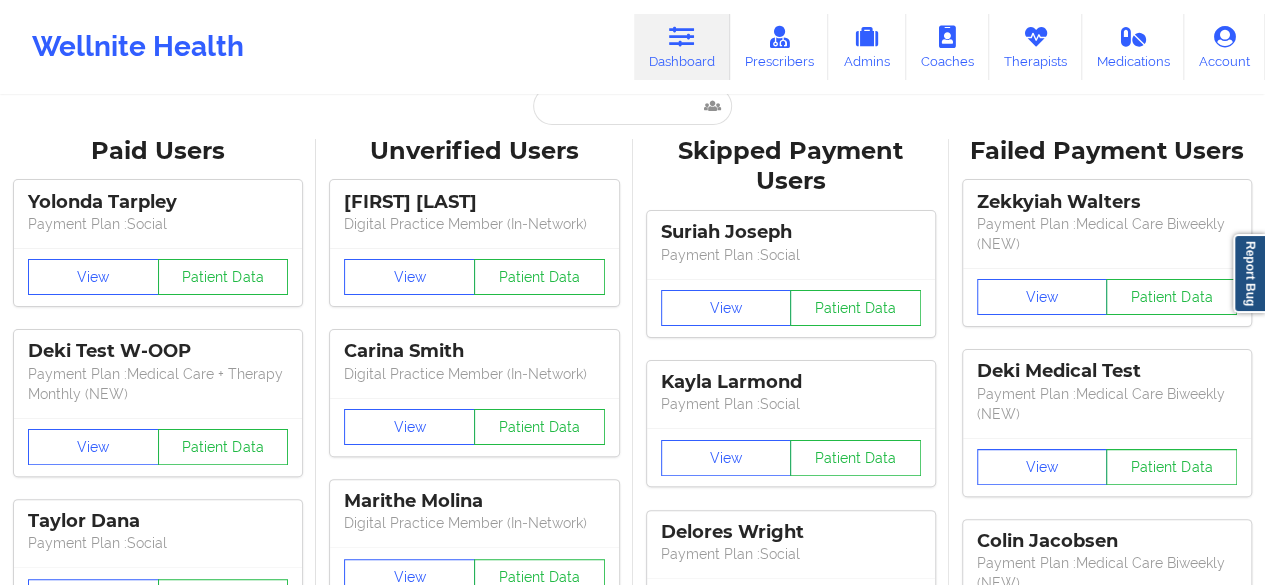 scroll, scrollTop: 28, scrollLeft: 0, axis: vertical 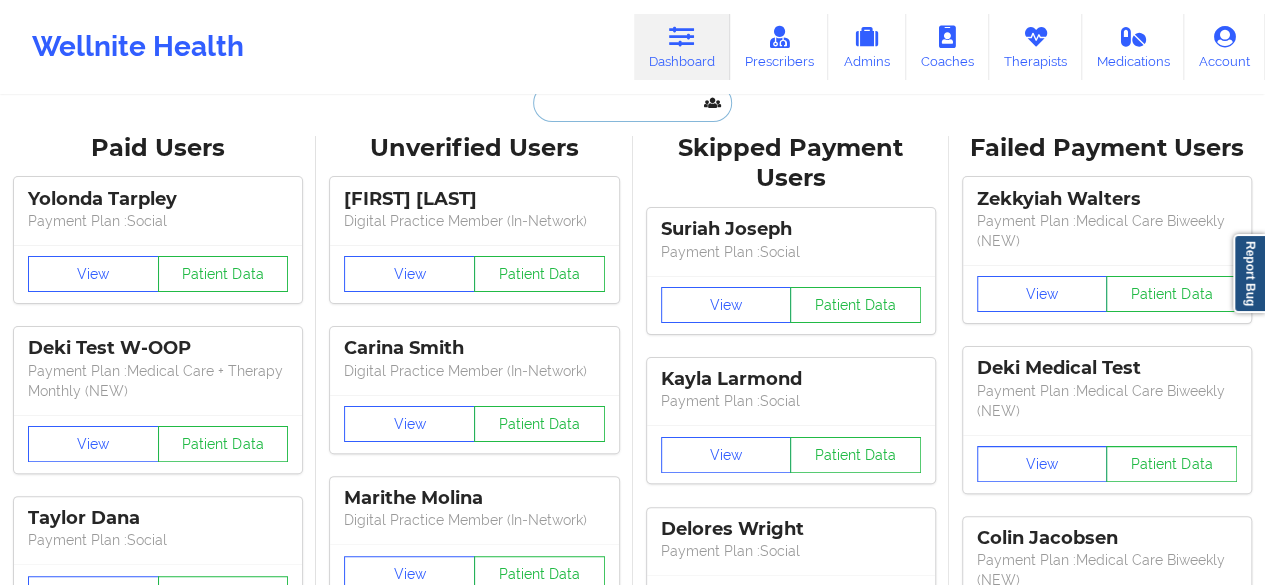 click at bounding box center (632, 103) 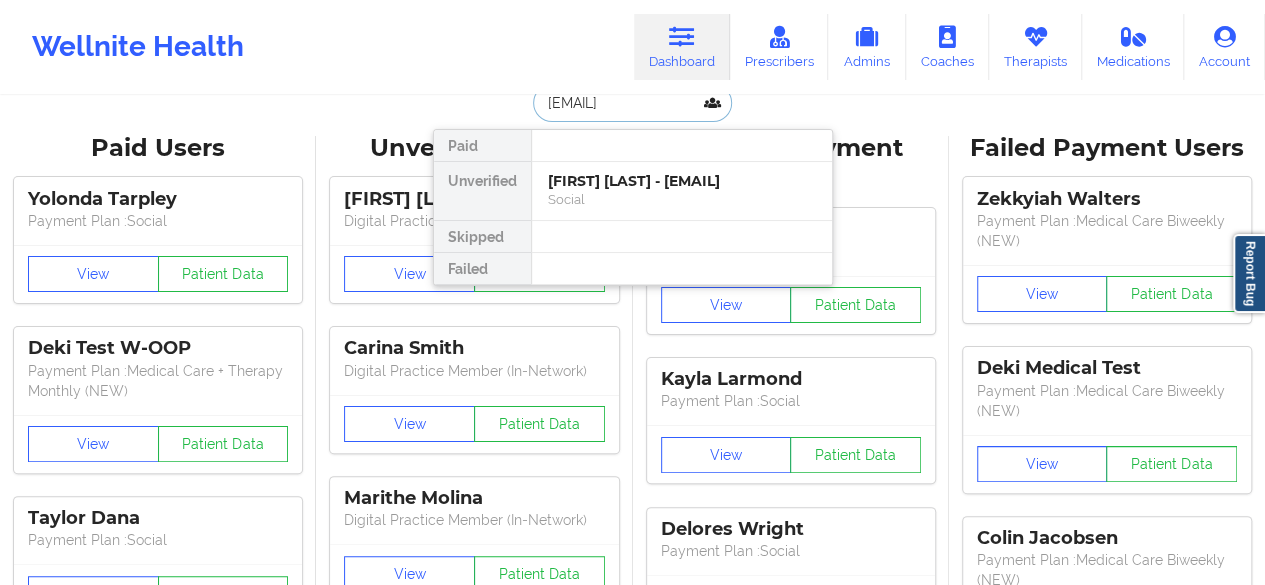 scroll, scrollTop: 0, scrollLeft: 4, axis: horizontal 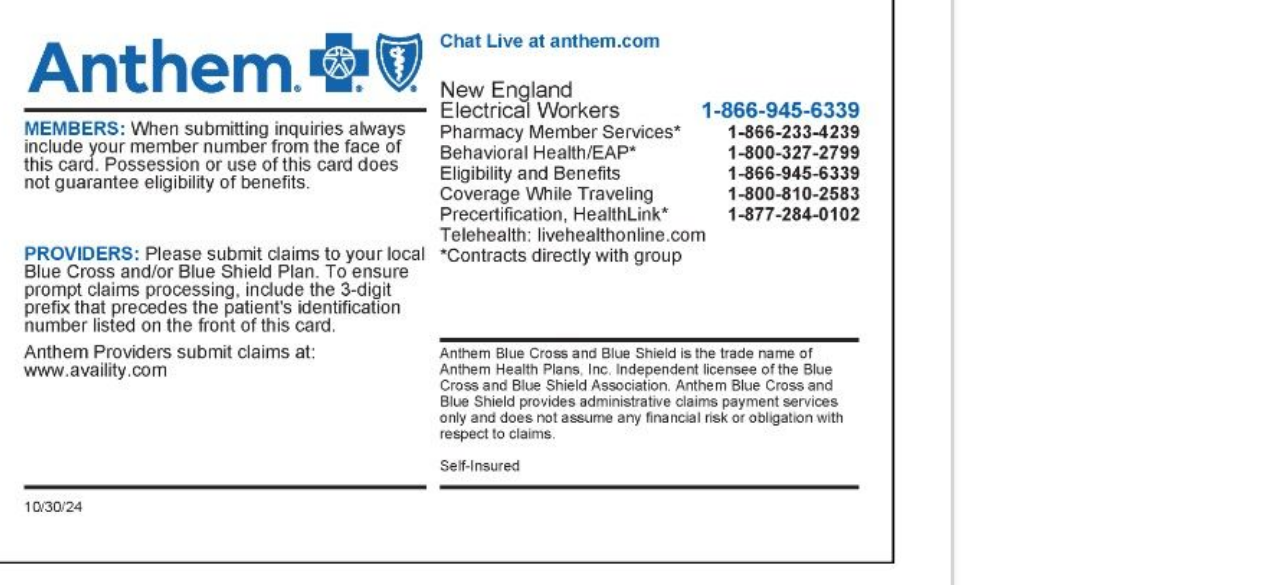 click on "Rotate Left Rotate Right Rotate Left Rotate Right" at bounding box center (589, 354) 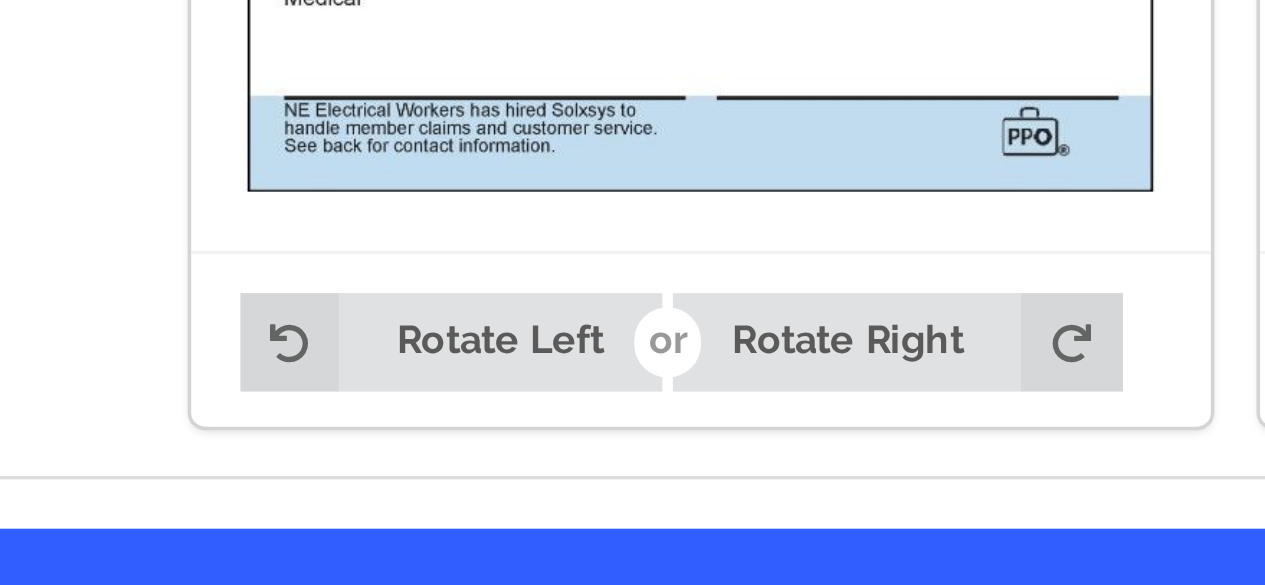 scroll, scrollTop: 1290, scrollLeft: 0, axis: vertical 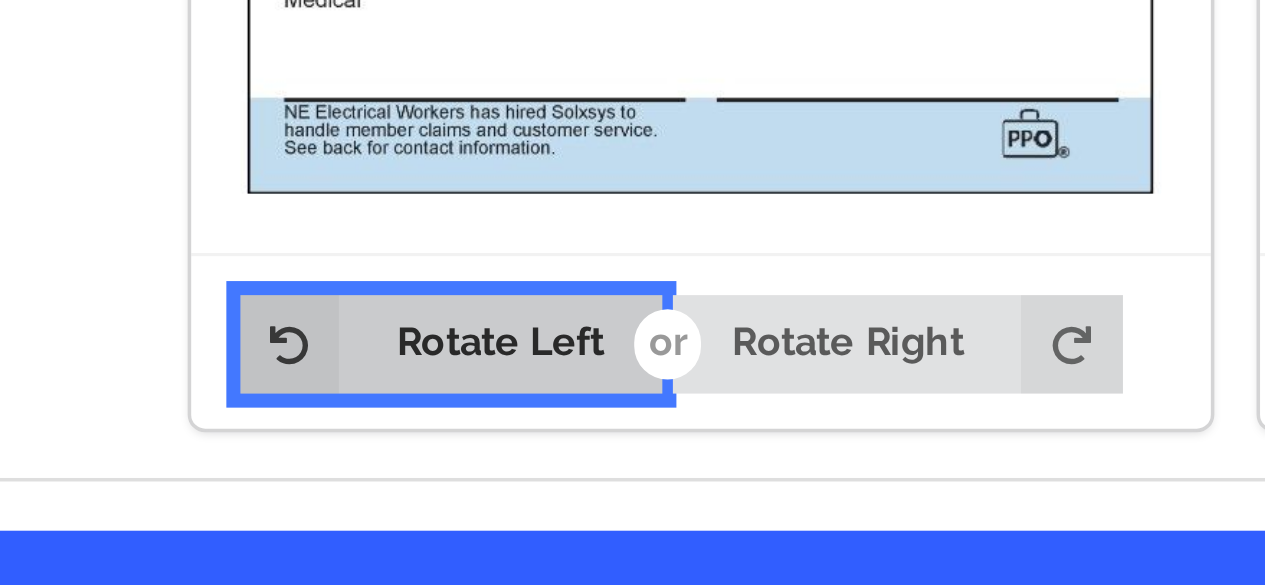 click on "Rotate Left" at bounding box center (367, 450) 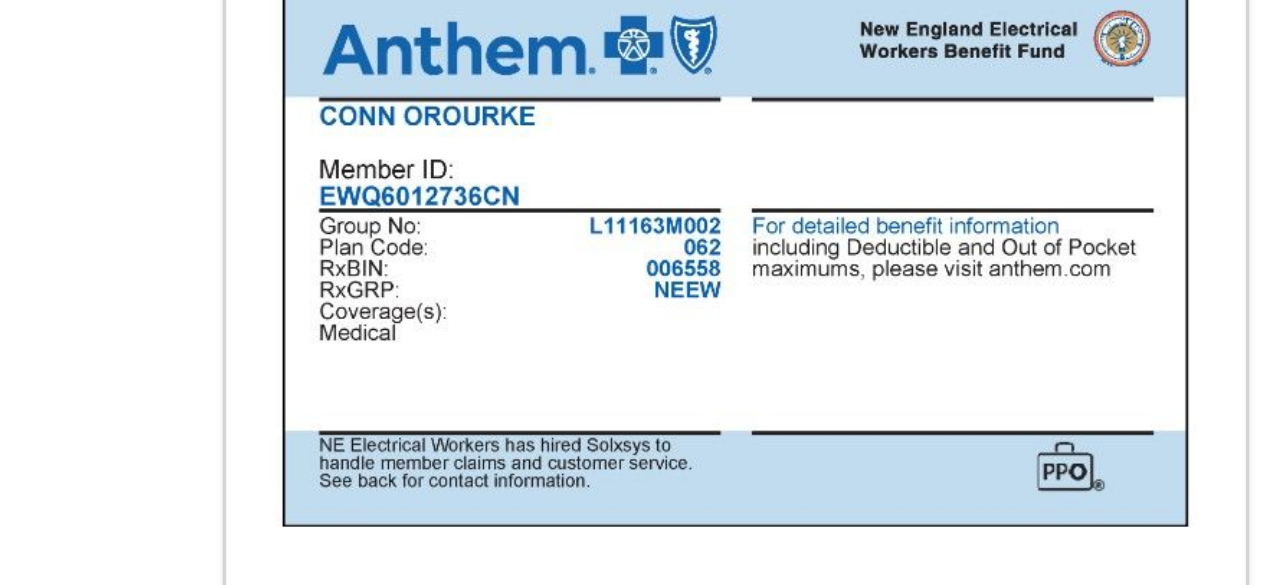 scroll, scrollTop: 1289, scrollLeft: 0, axis: vertical 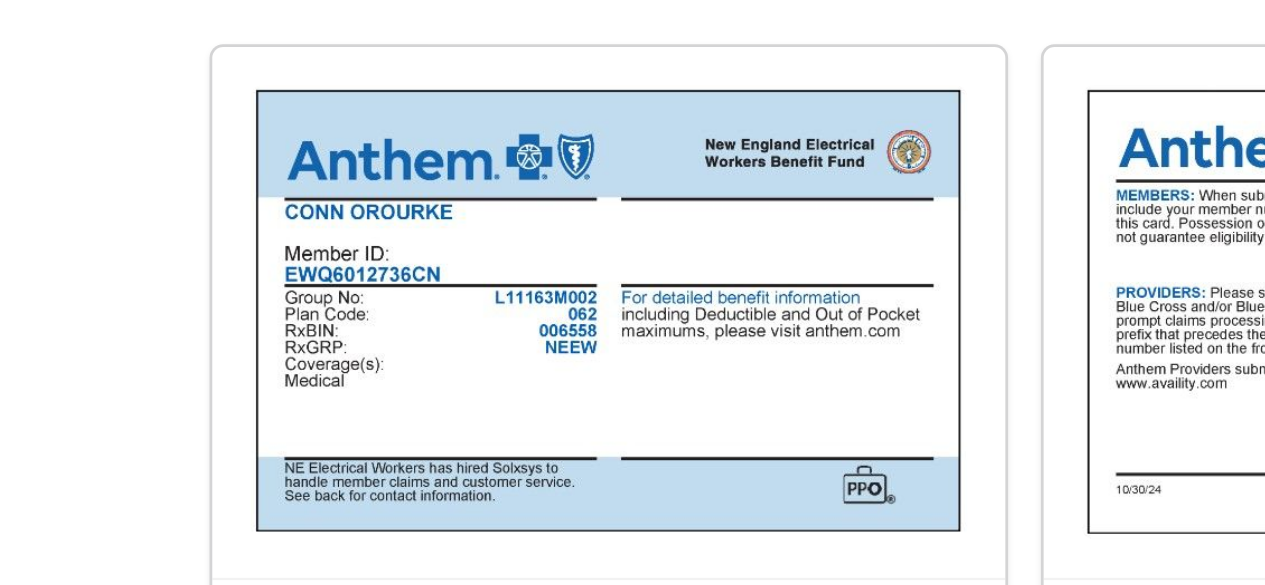 click at bounding box center (438, 327) 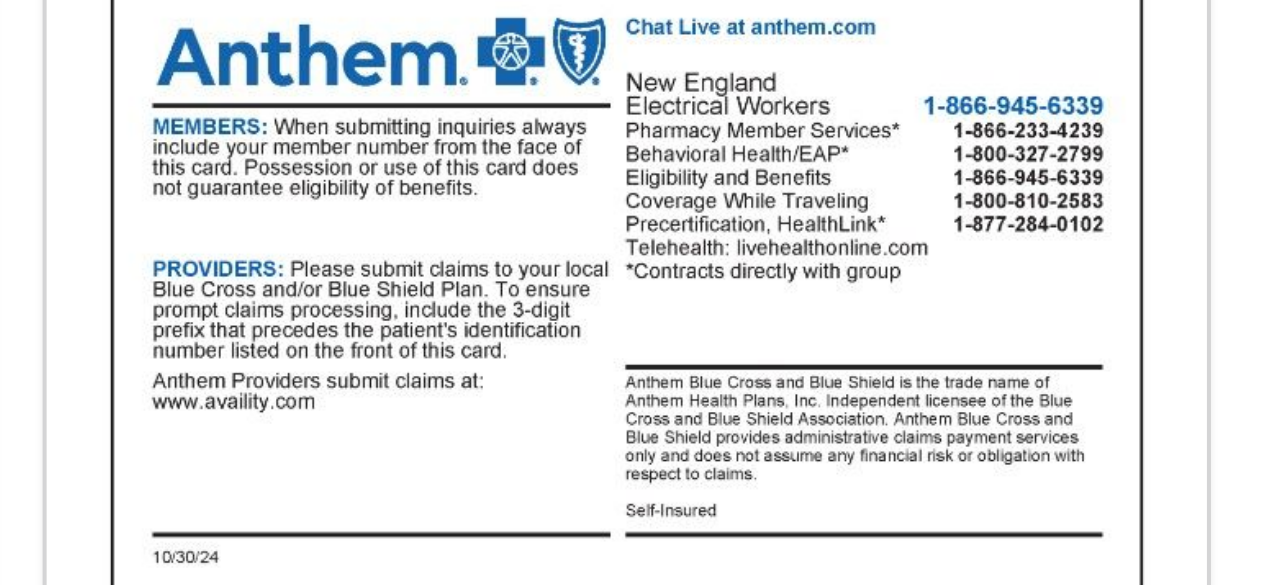 scroll, scrollTop: 1290, scrollLeft: 0, axis: vertical 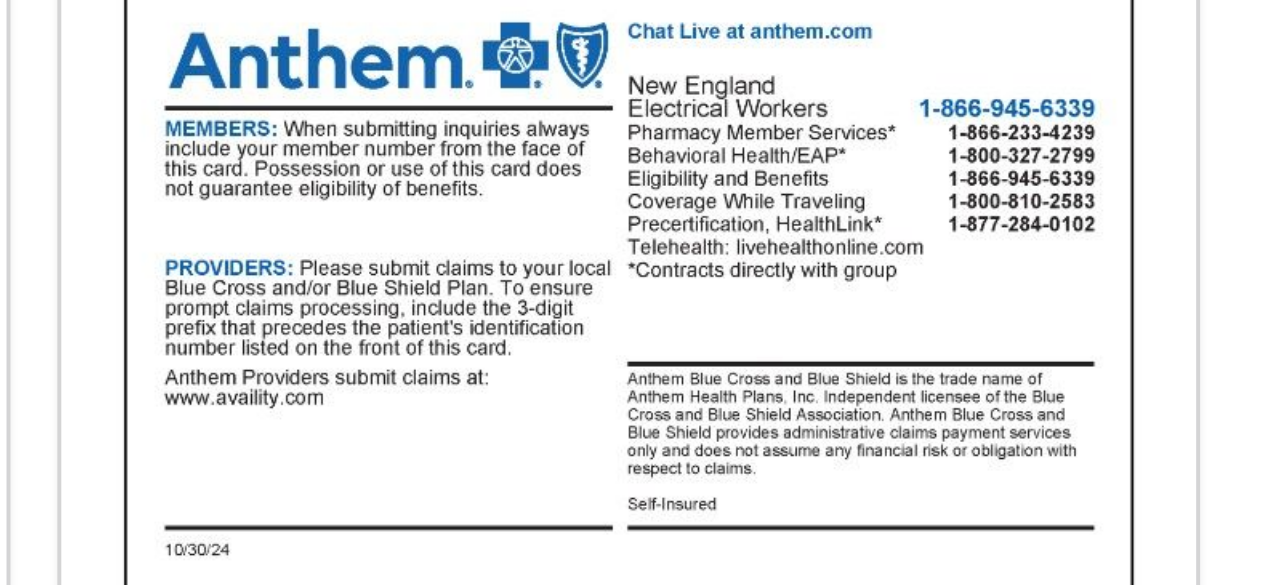 click at bounding box center (742, 327) 